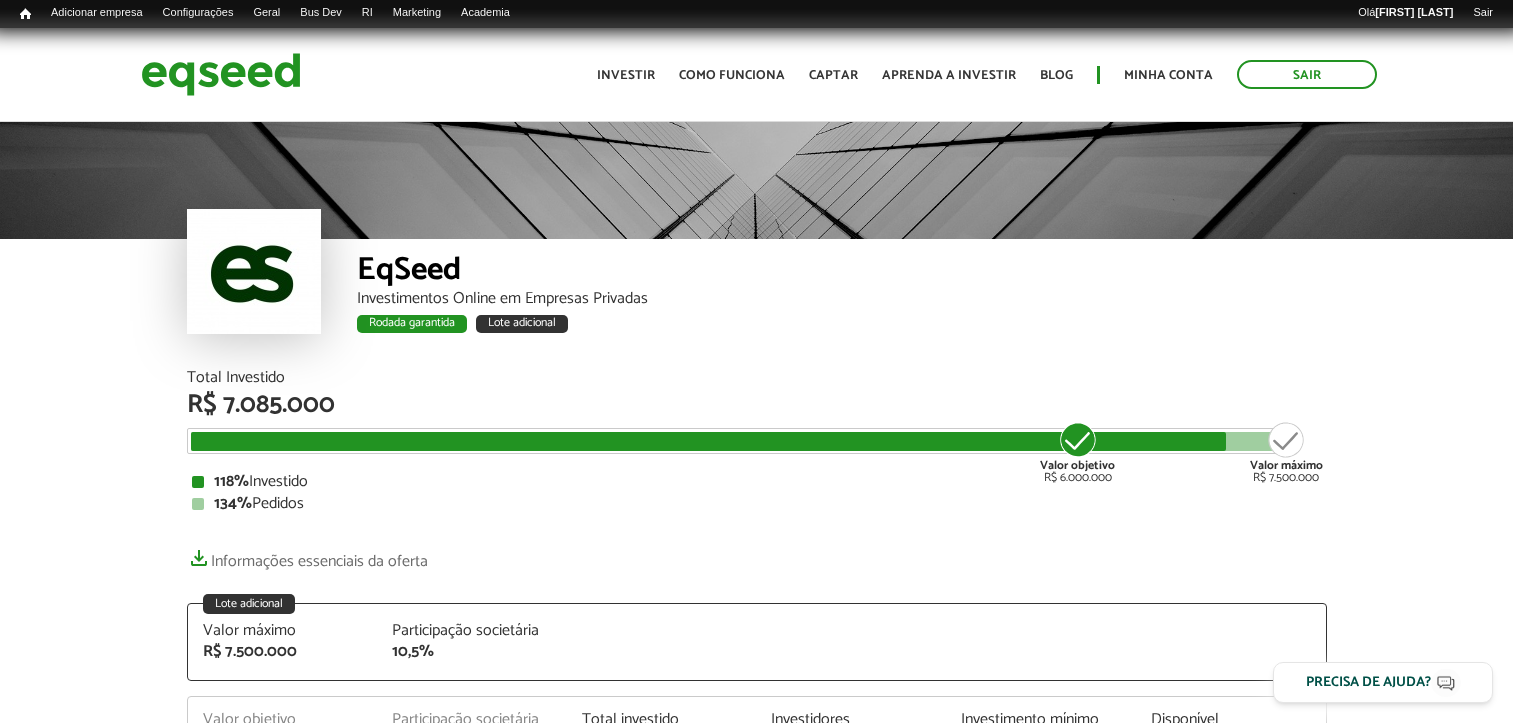 scroll, scrollTop: 0, scrollLeft: 0, axis: both 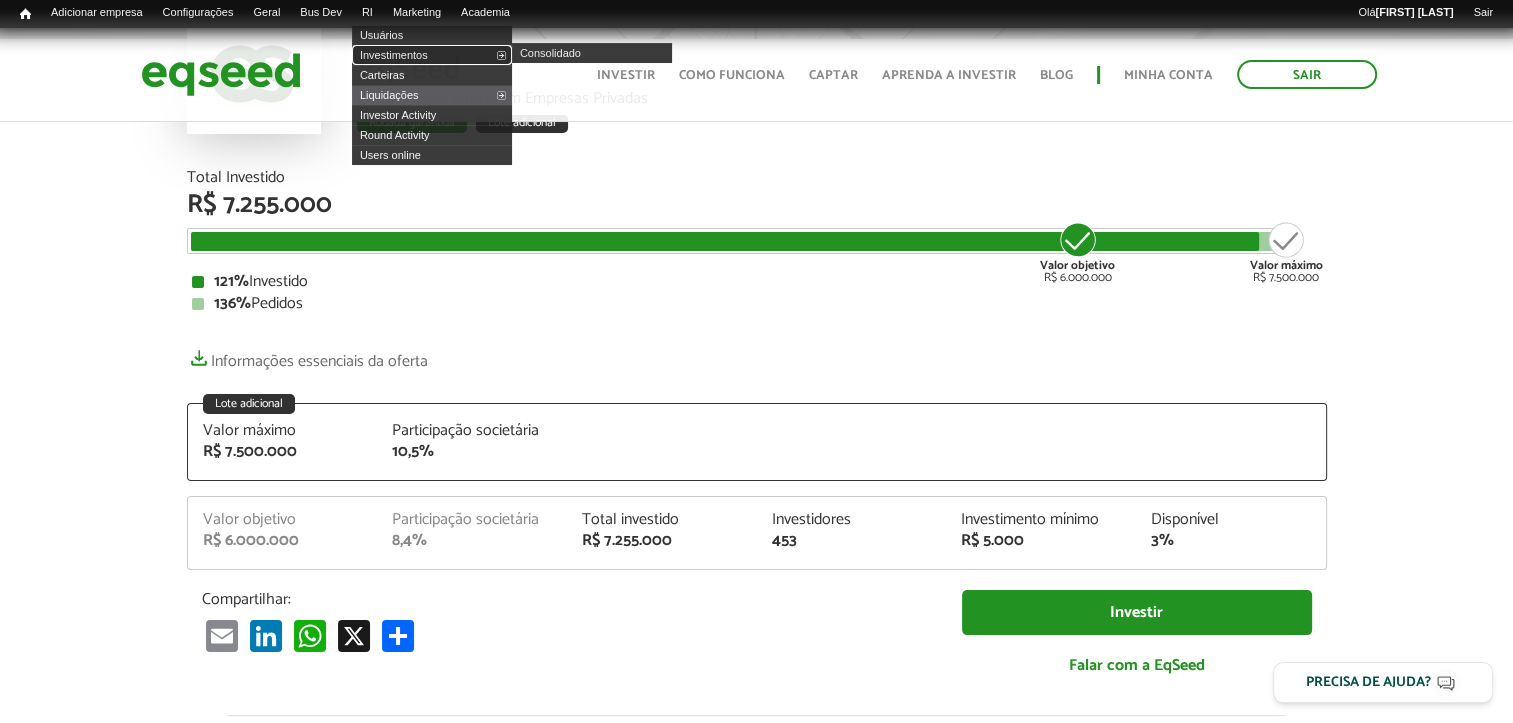 click on "Investimentos" at bounding box center (432, 55) 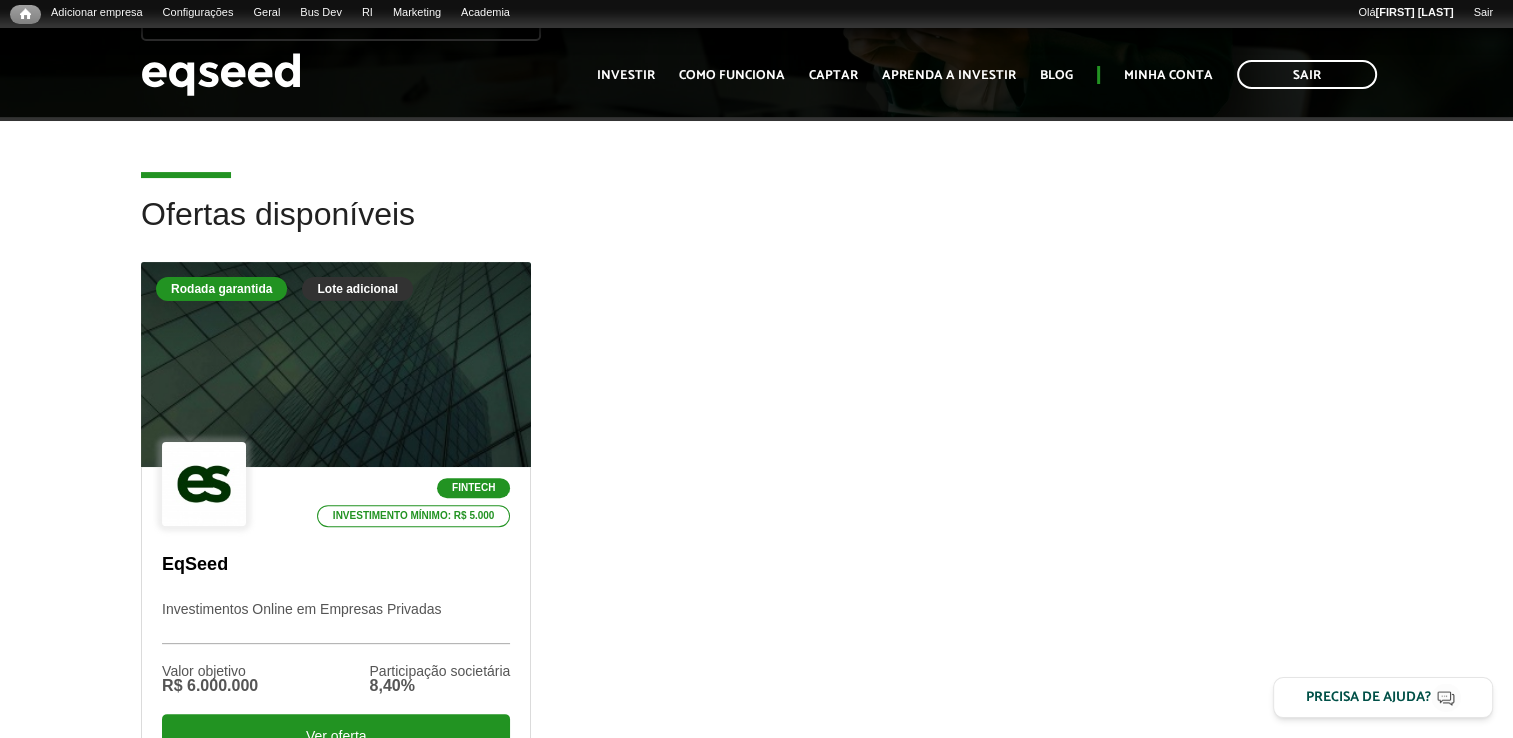 scroll, scrollTop: 500, scrollLeft: 0, axis: vertical 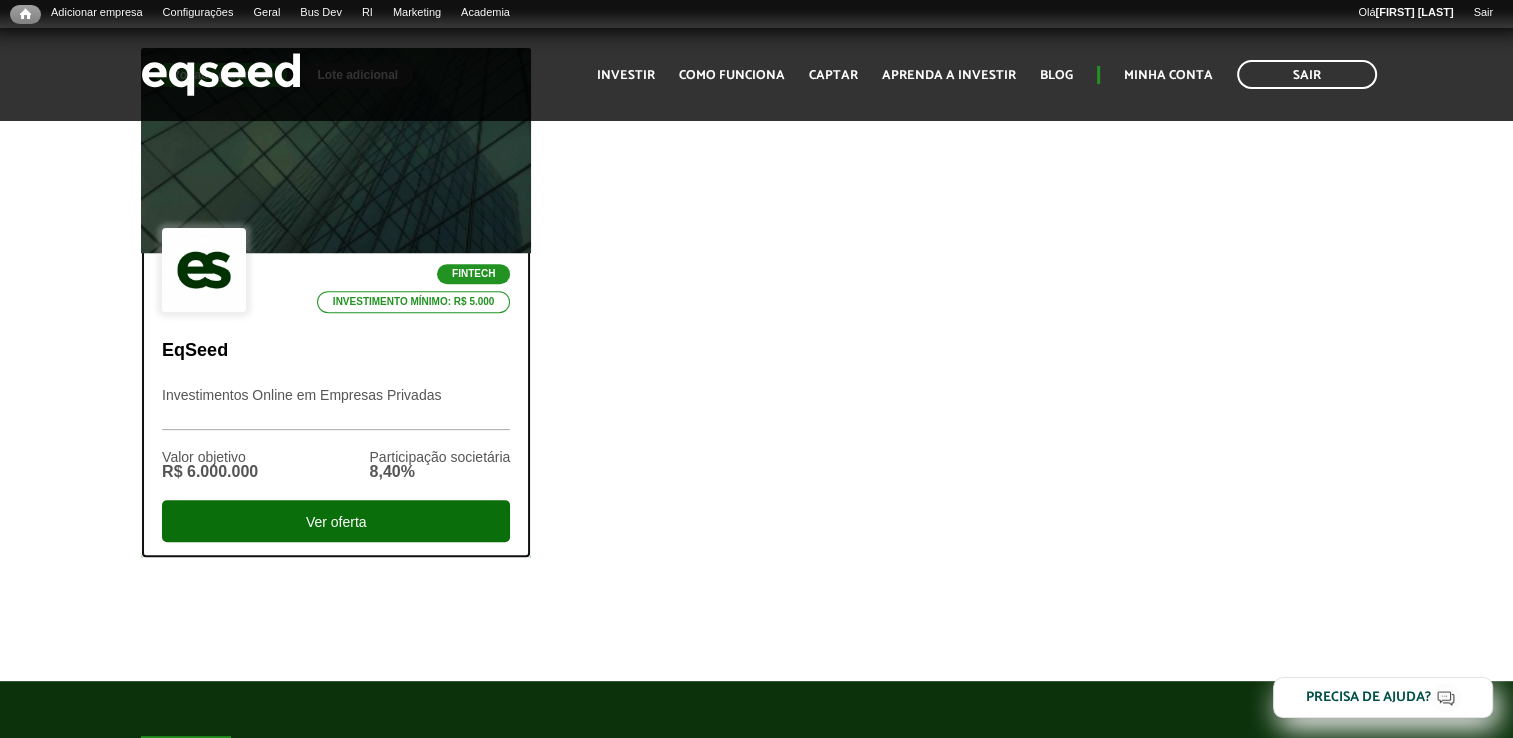click on "Ver oferta" at bounding box center [336, 521] 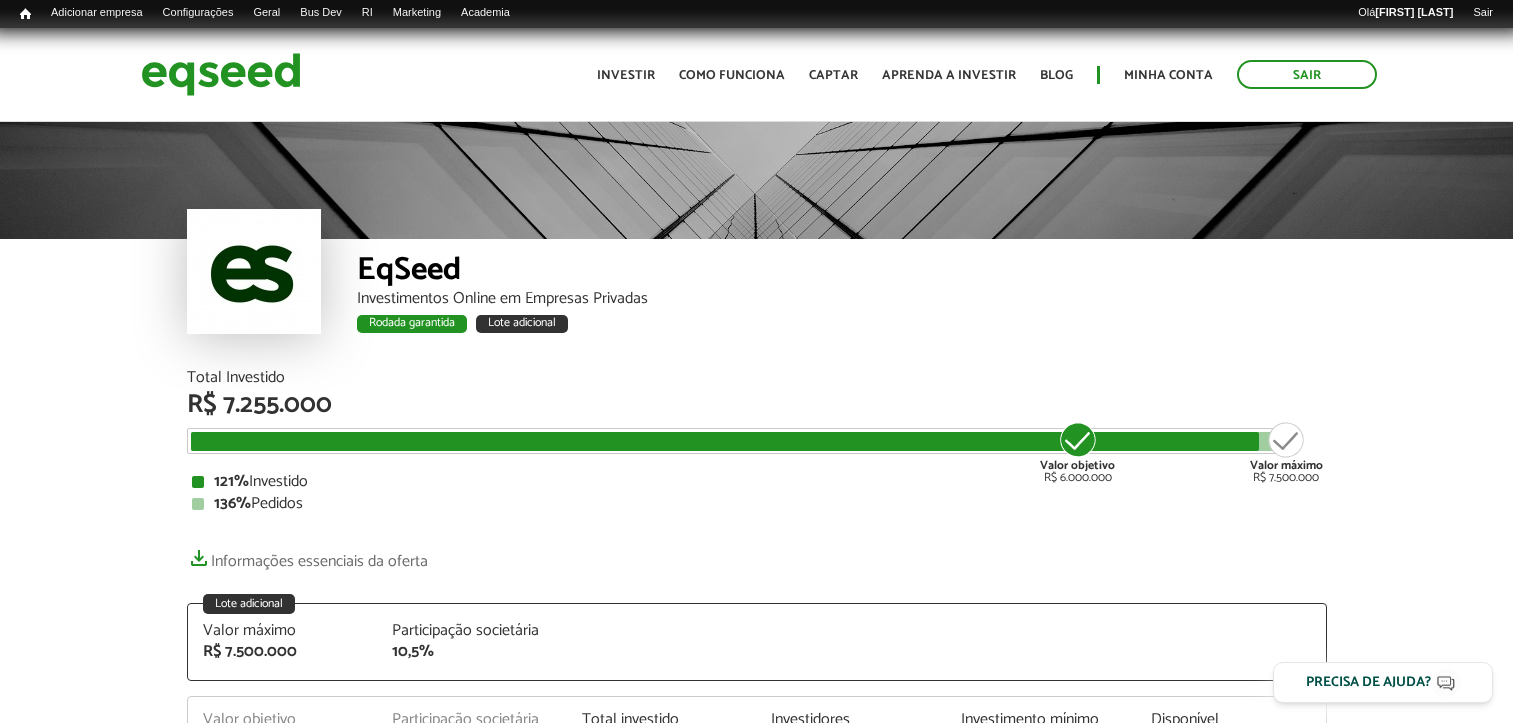 scroll, scrollTop: 0, scrollLeft: 0, axis: both 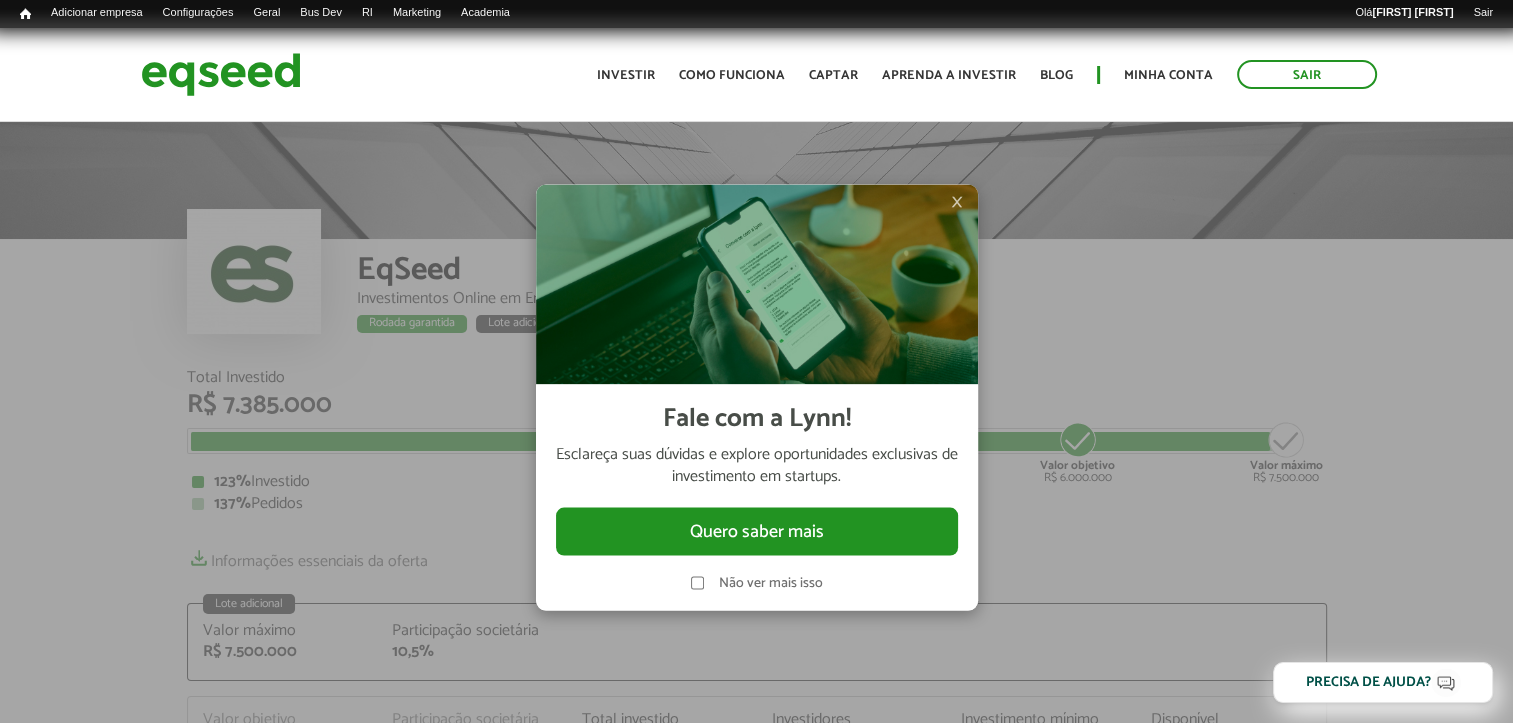 click on "×" at bounding box center [957, 201] 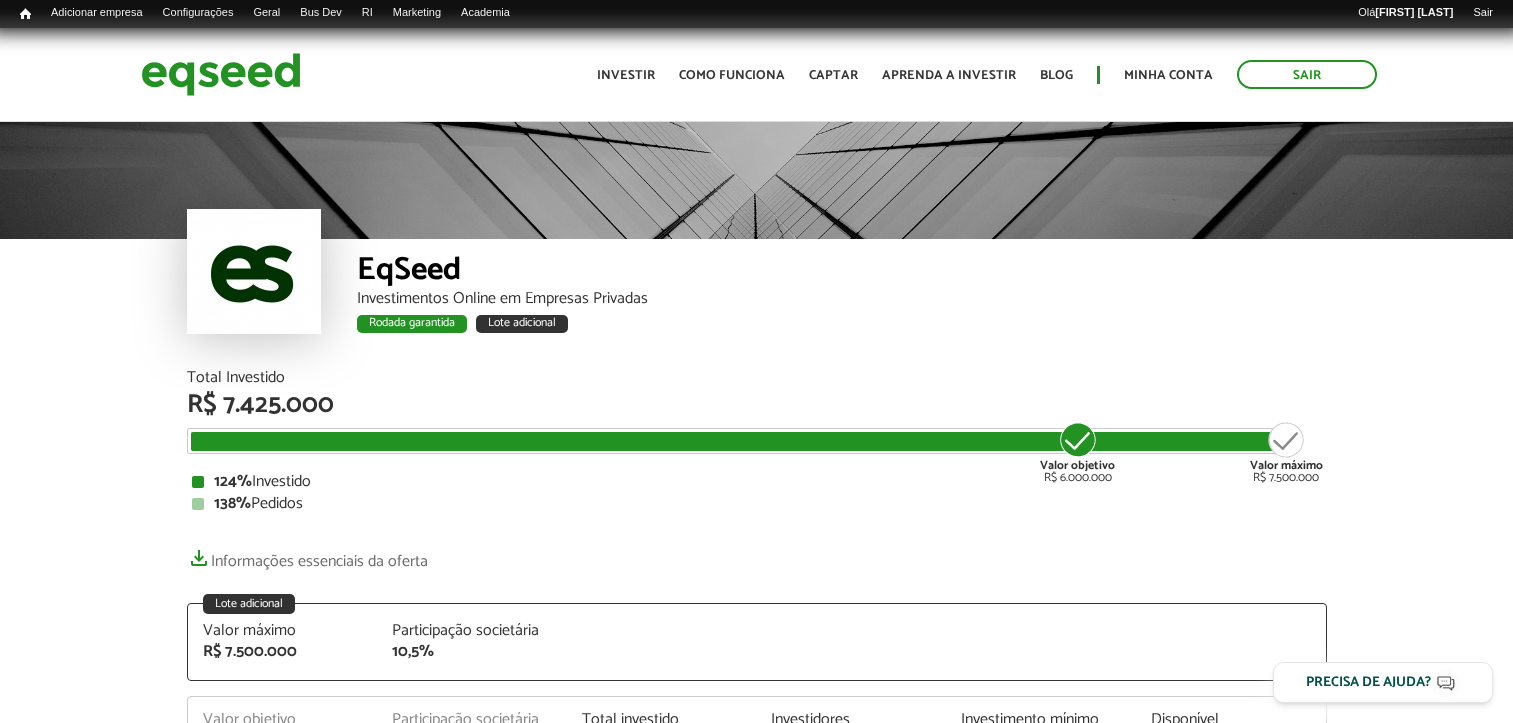 scroll, scrollTop: 0, scrollLeft: 0, axis: both 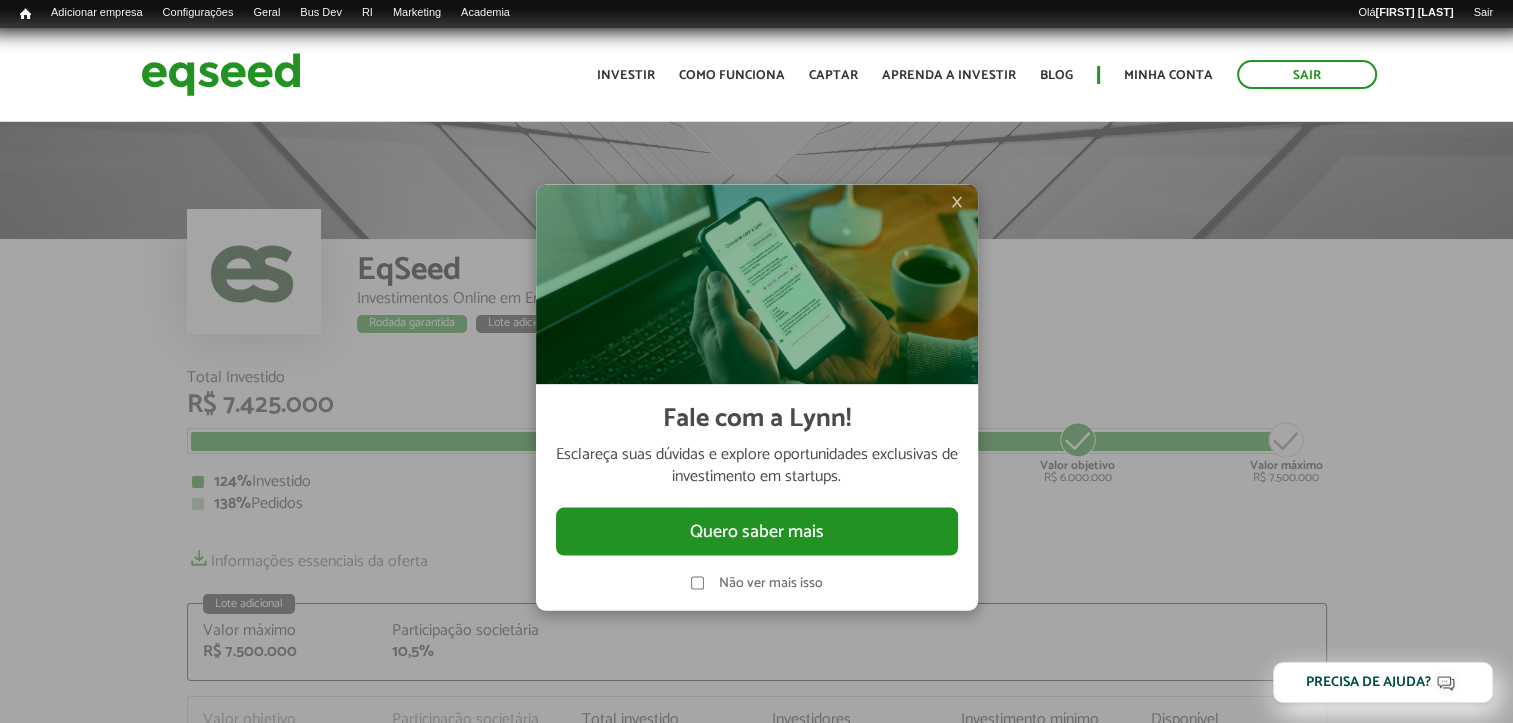 drag, startPoint x: 955, startPoint y: 199, endPoint x: 936, endPoint y: 200, distance: 19.026299 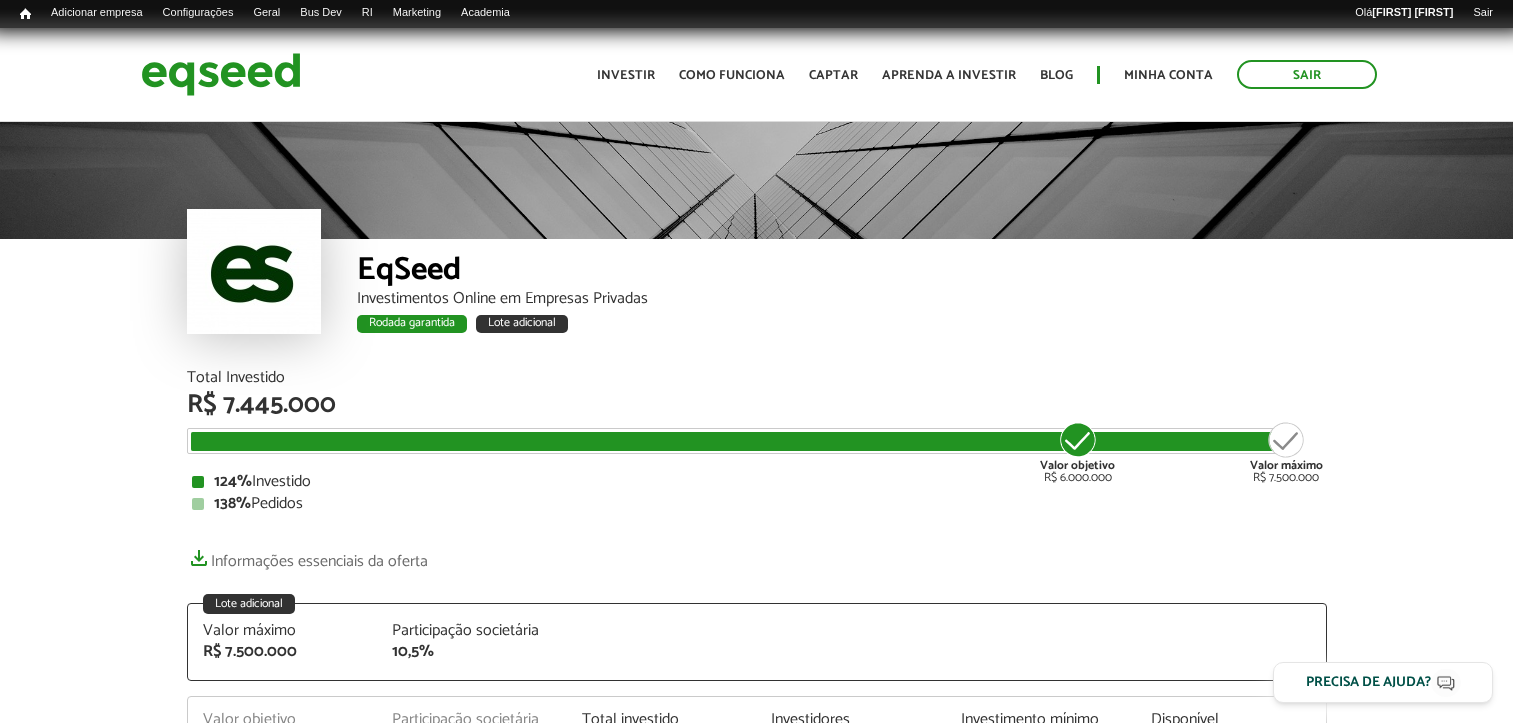 scroll, scrollTop: 0, scrollLeft: 0, axis: both 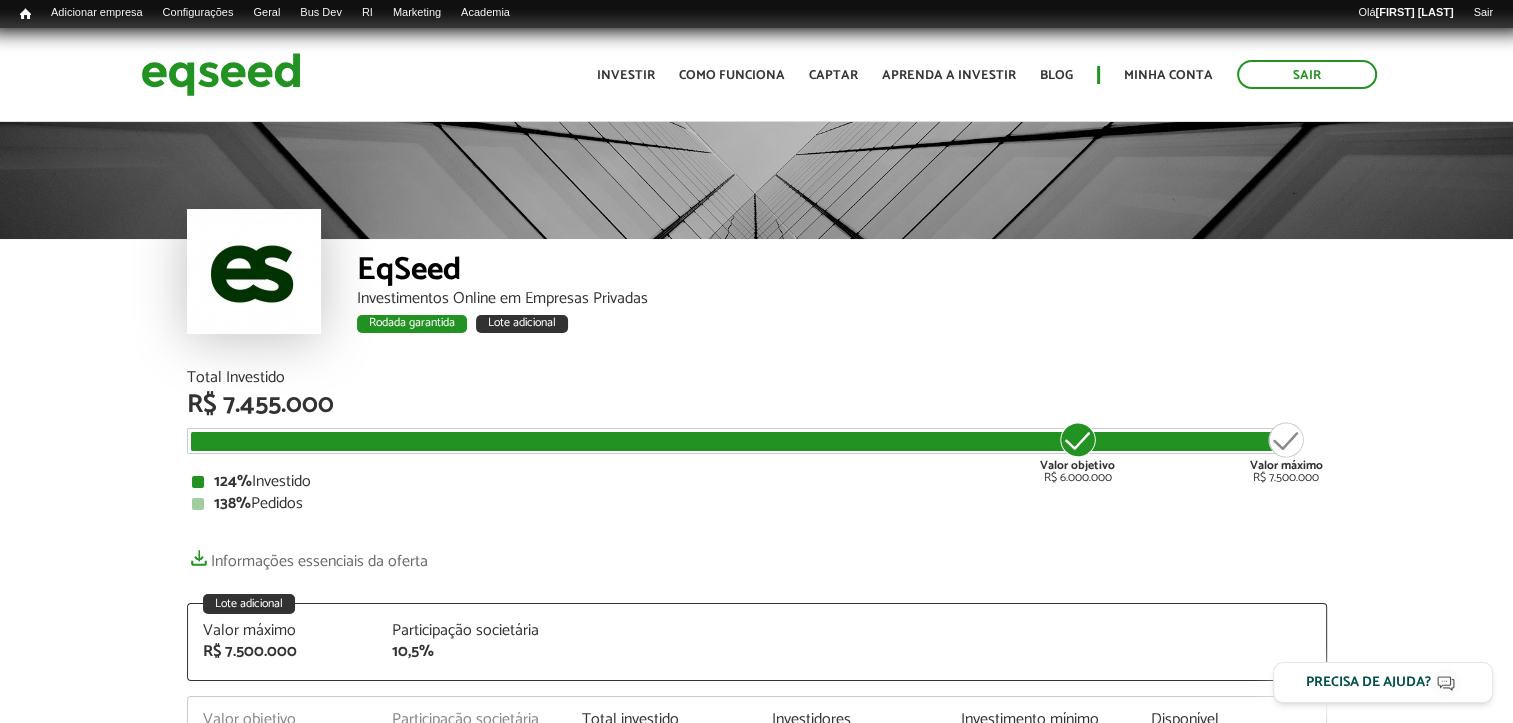 click at bounding box center [736, 441] 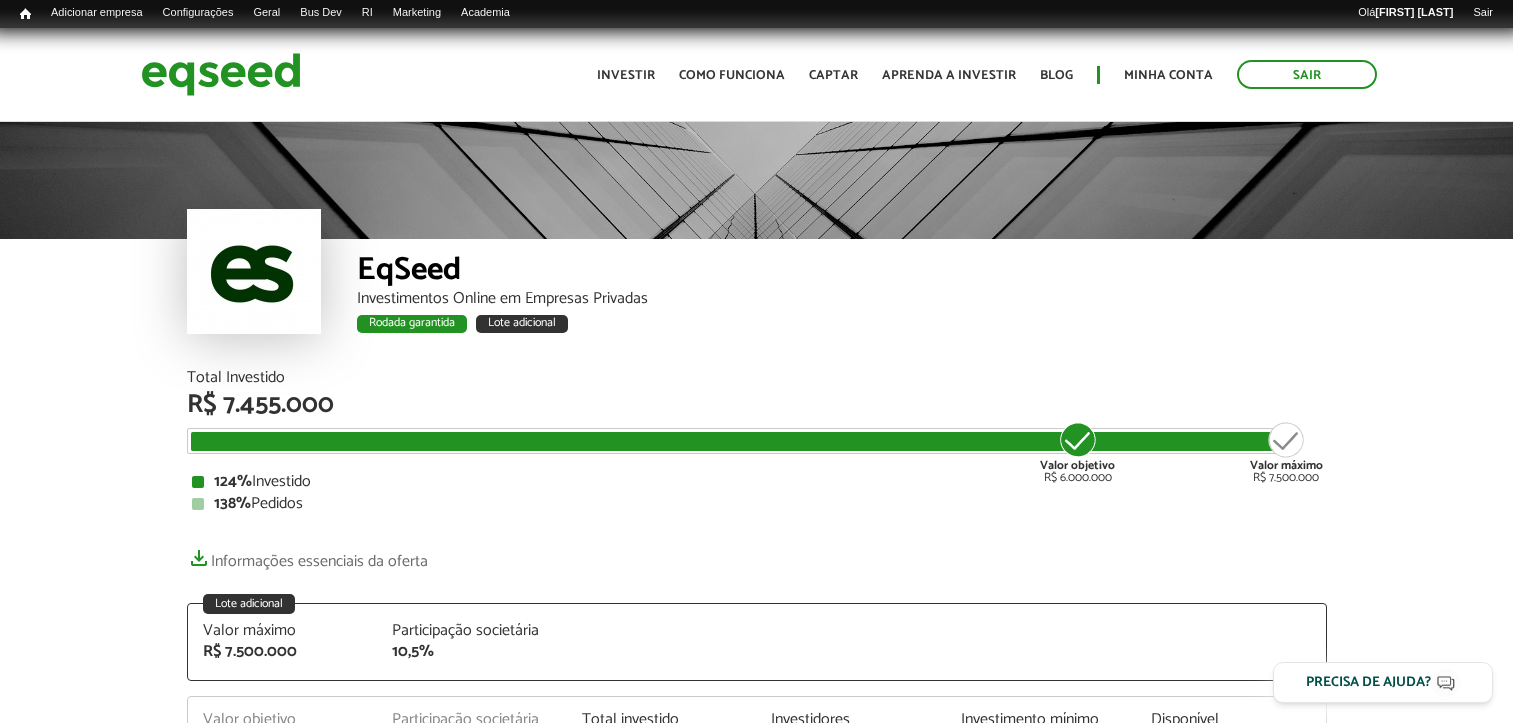 scroll, scrollTop: 0, scrollLeft: 0, axis: both 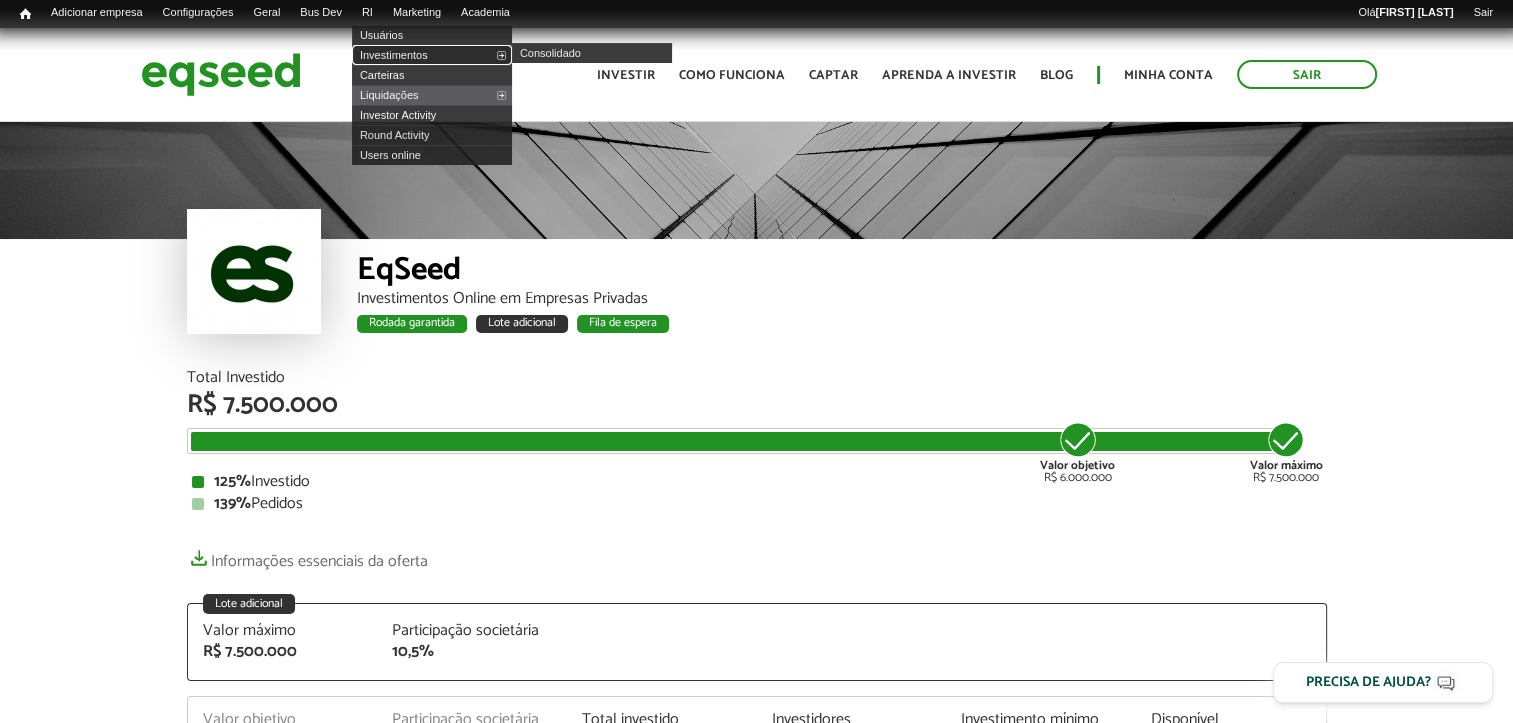 click on "Investimentos" at bounding box center (432, 55) 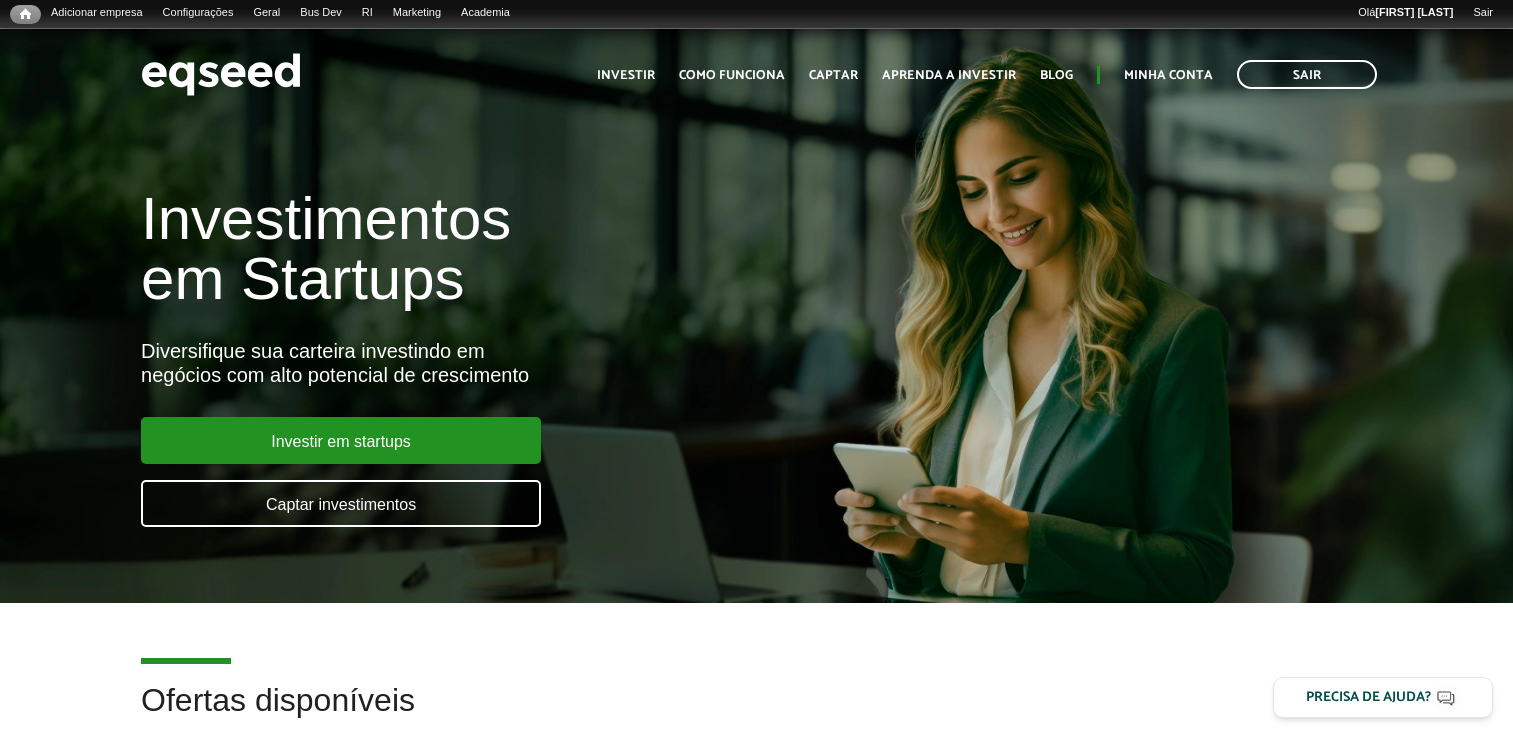 scroll, scrollTop: 0, scrollLeft: 0, axis: both 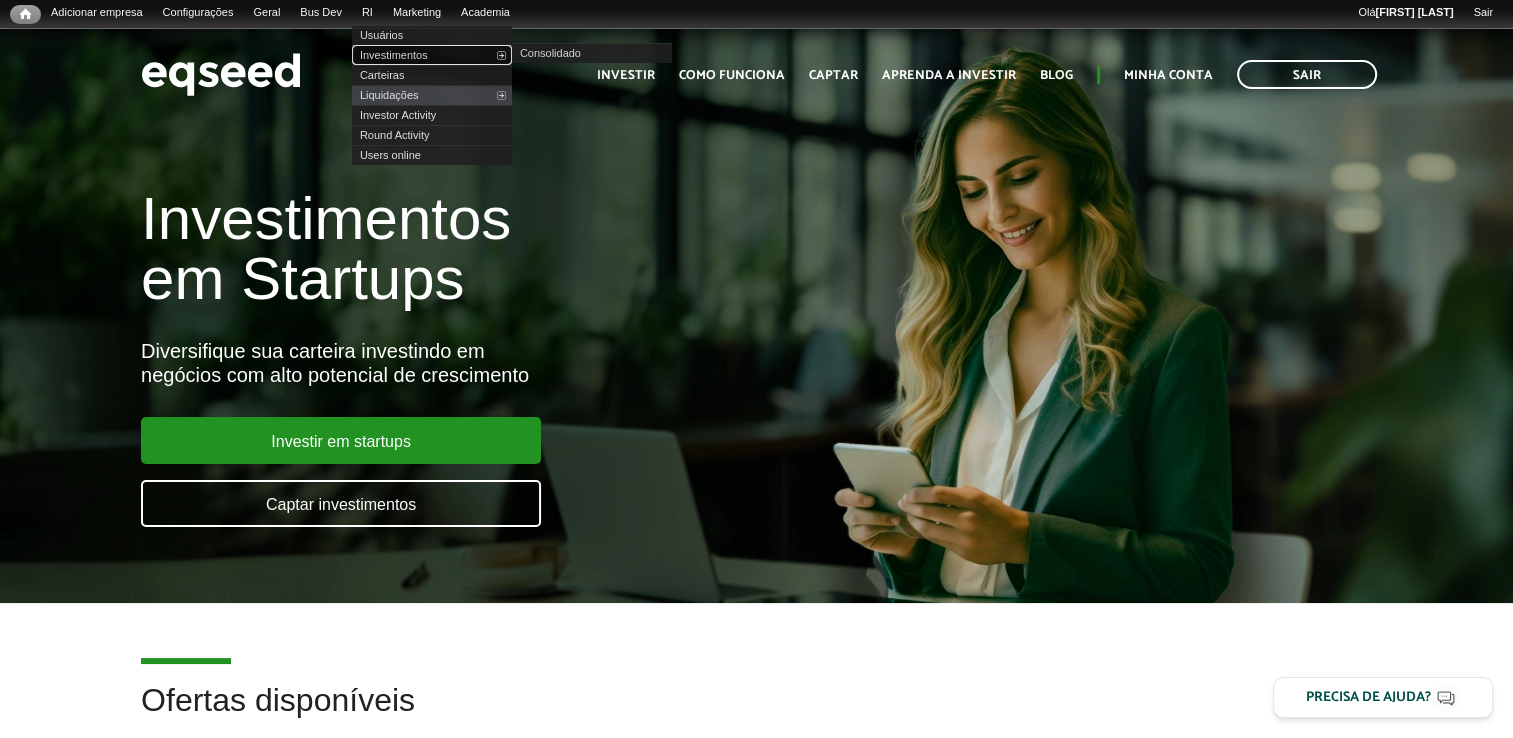click on "Investimentos" at bounding box center [432, 55] 